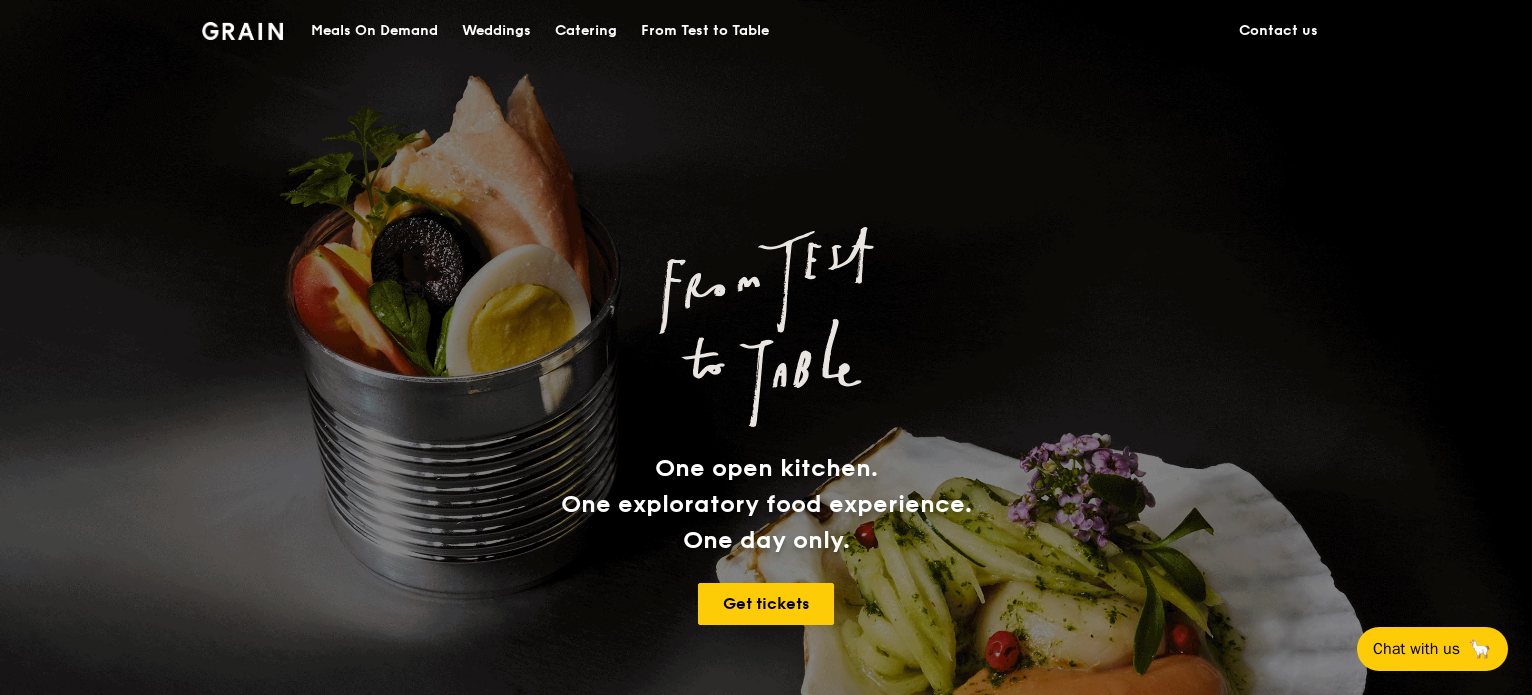 scroll, scrollTop: 0, scrollLeft: 0, axis: both 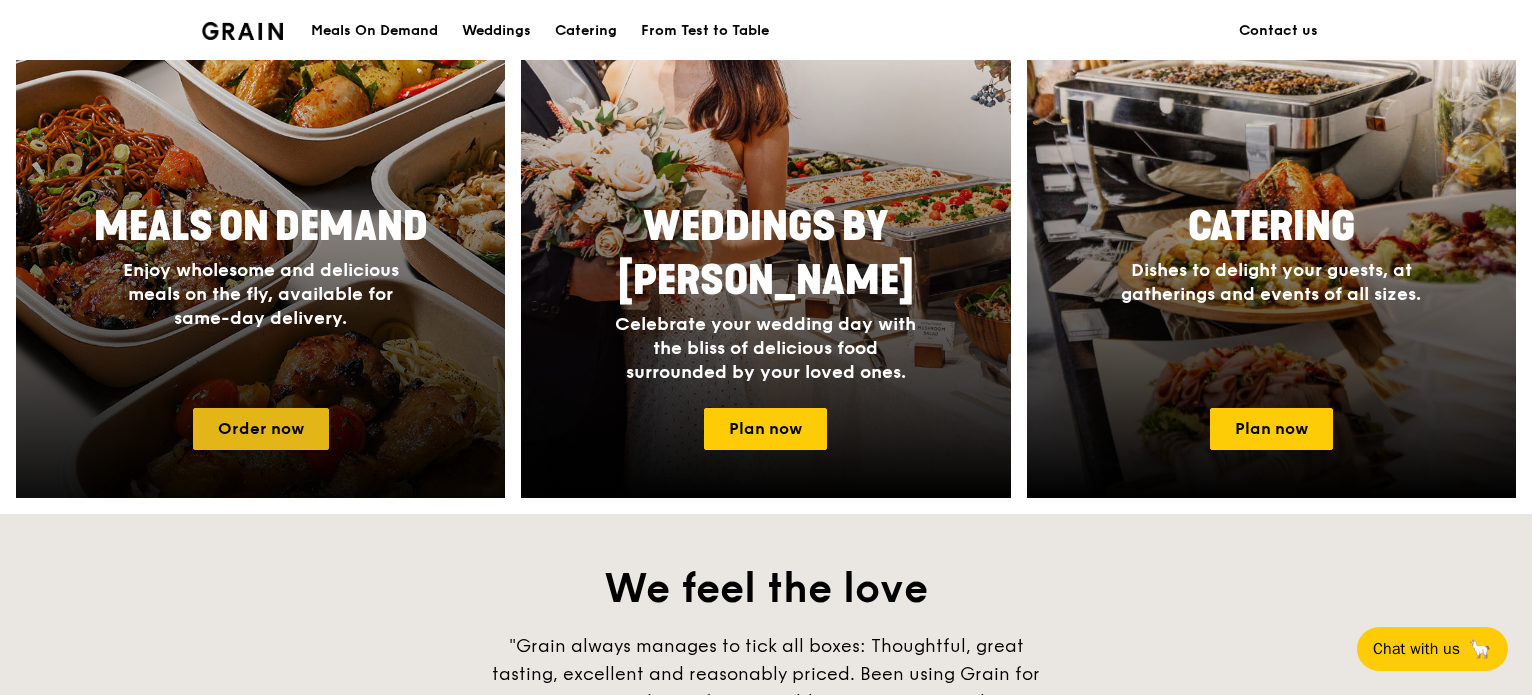 click on "Order now" at bounding box center (261, 429) 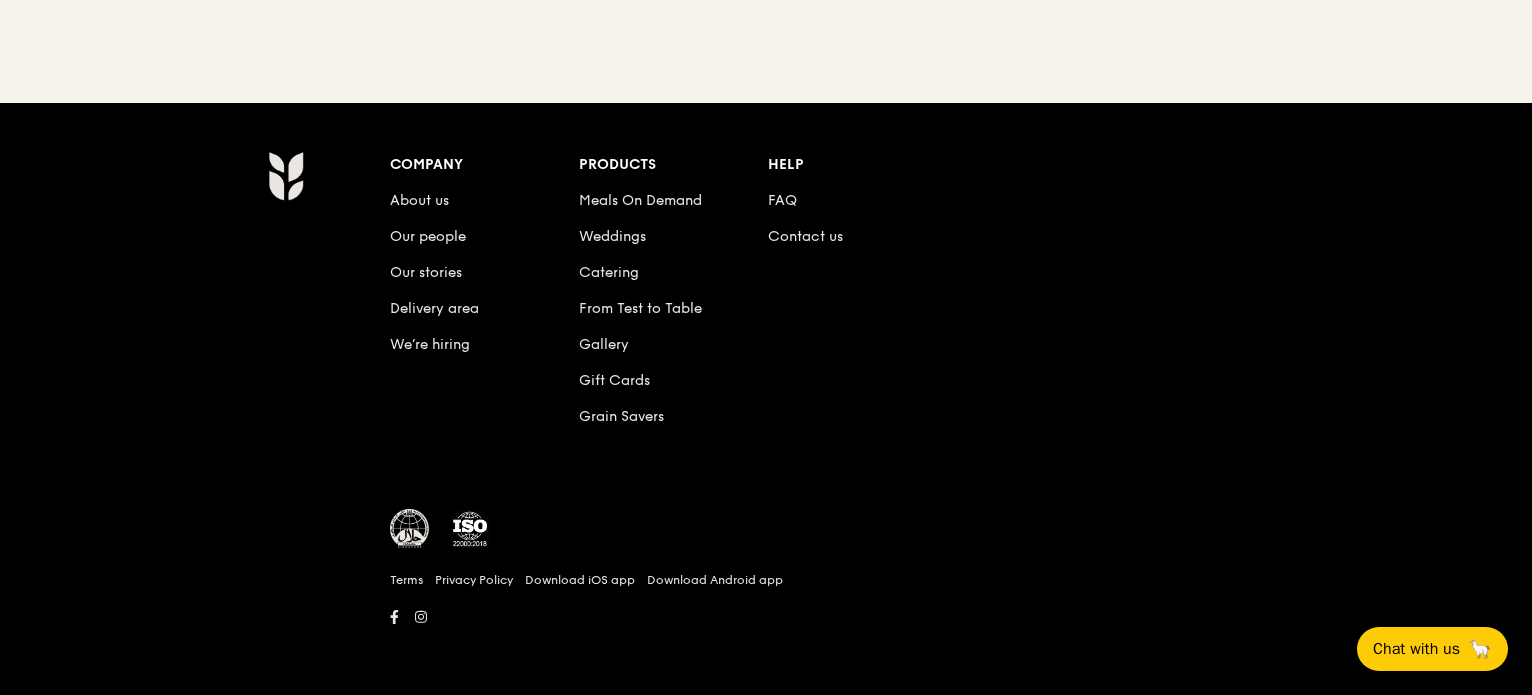 scroll, scrollTop: 0, scrollLeft: 0, axis: both 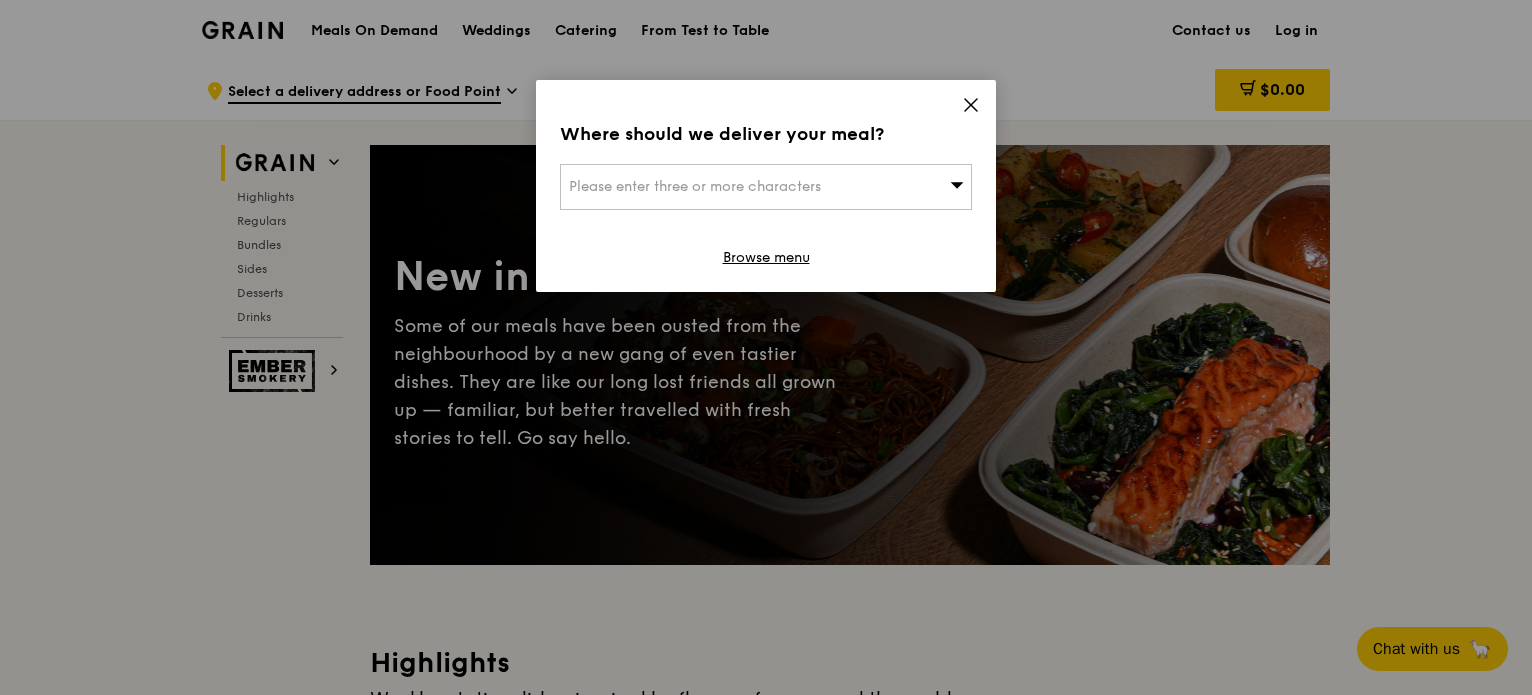 click on "Please enter three or more characters" at bounding box center [766, 187] 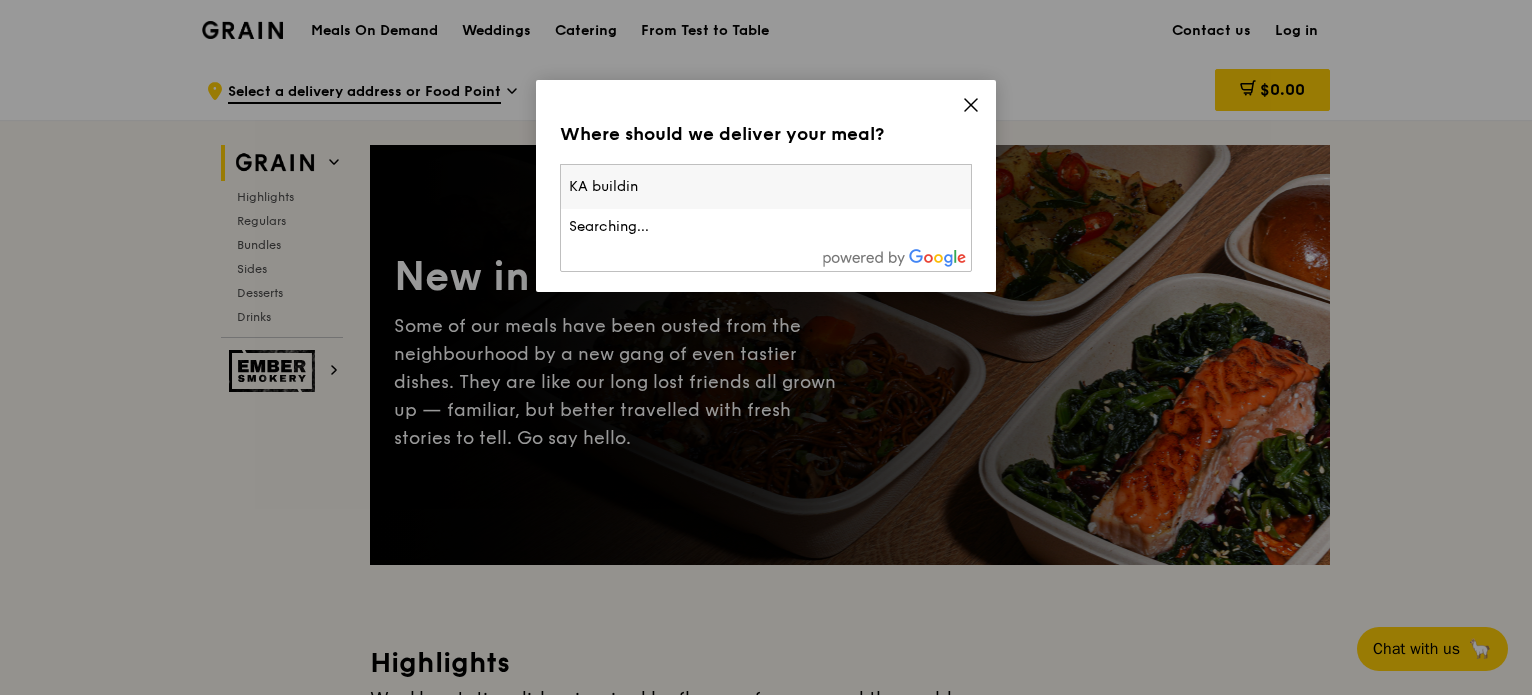 type on "KA building" 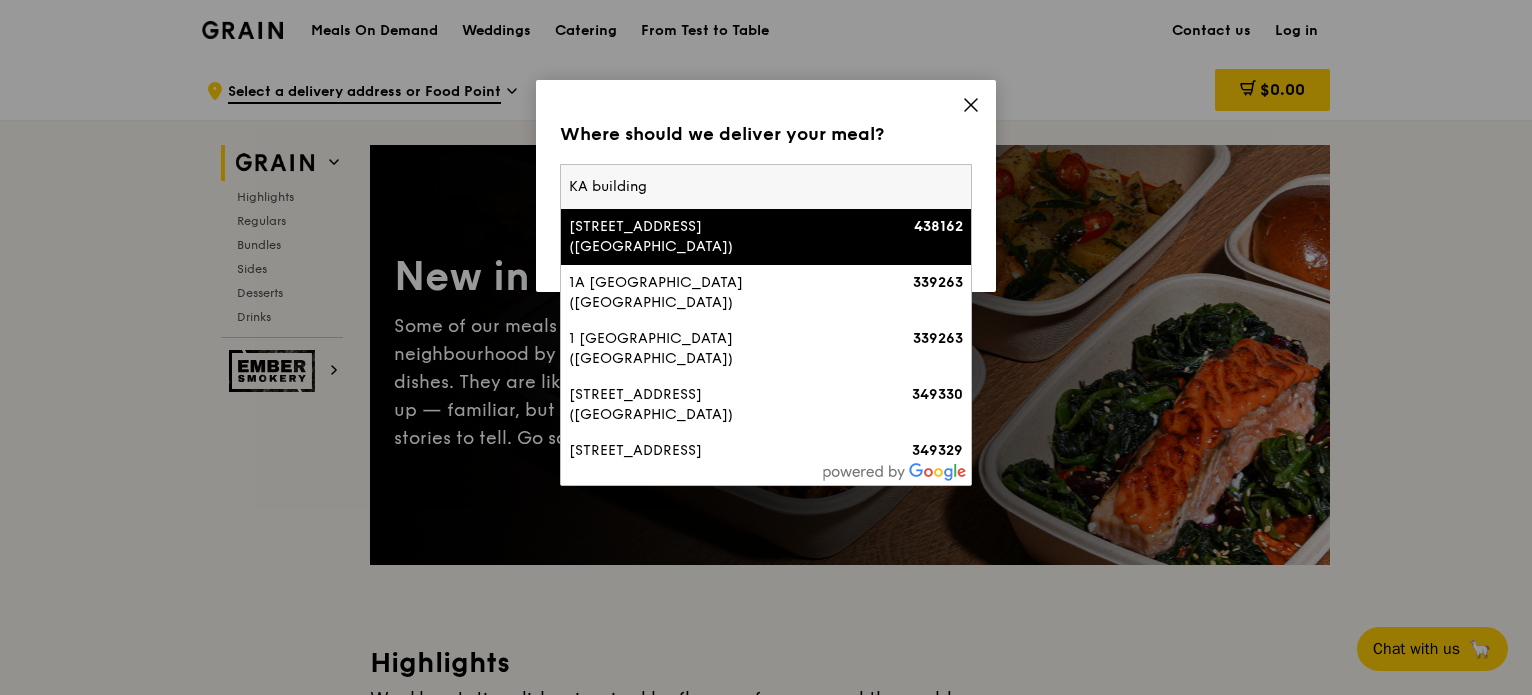 drag, startPoint x: 720, startPoint y: 178, endPoint x: 677, endPoint y: 186, distance: 43.737854 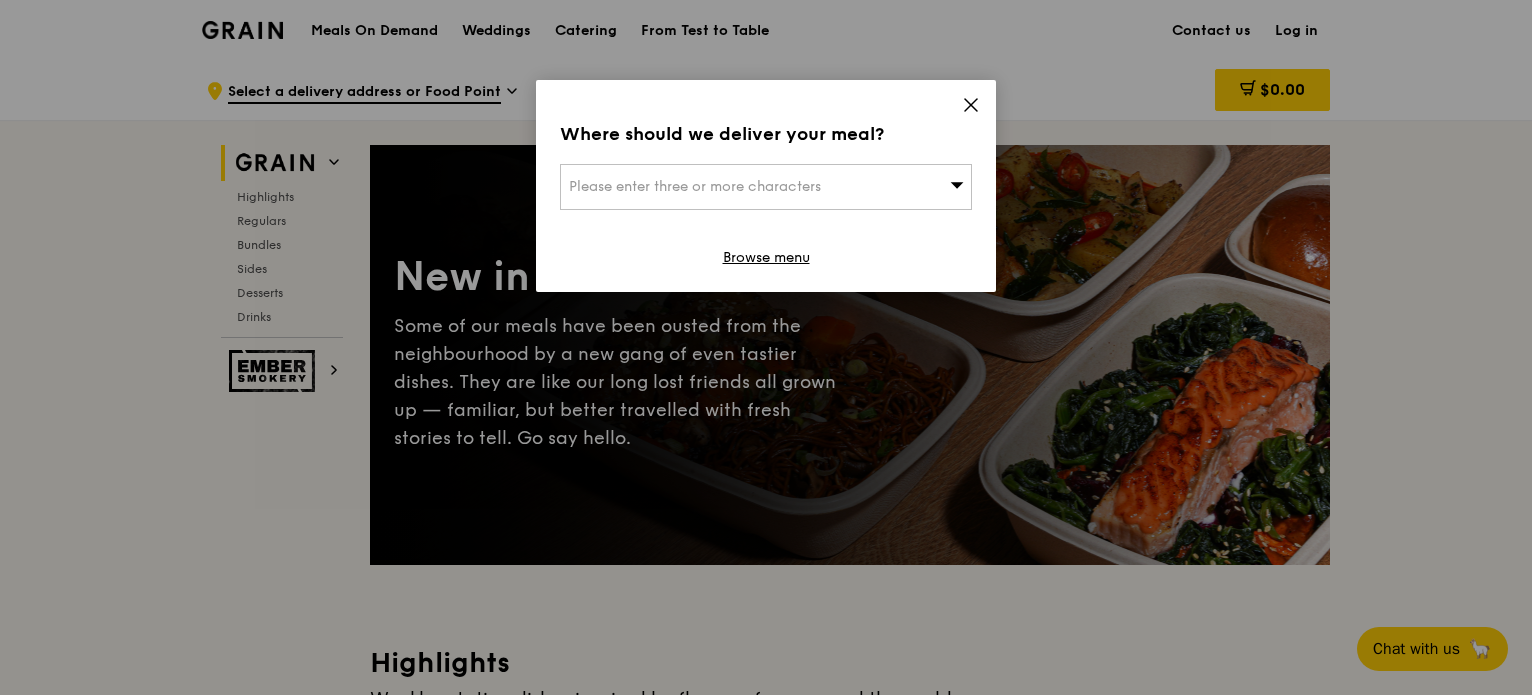 click on "Please enter three or more characters" at bounding box center (766, 187) 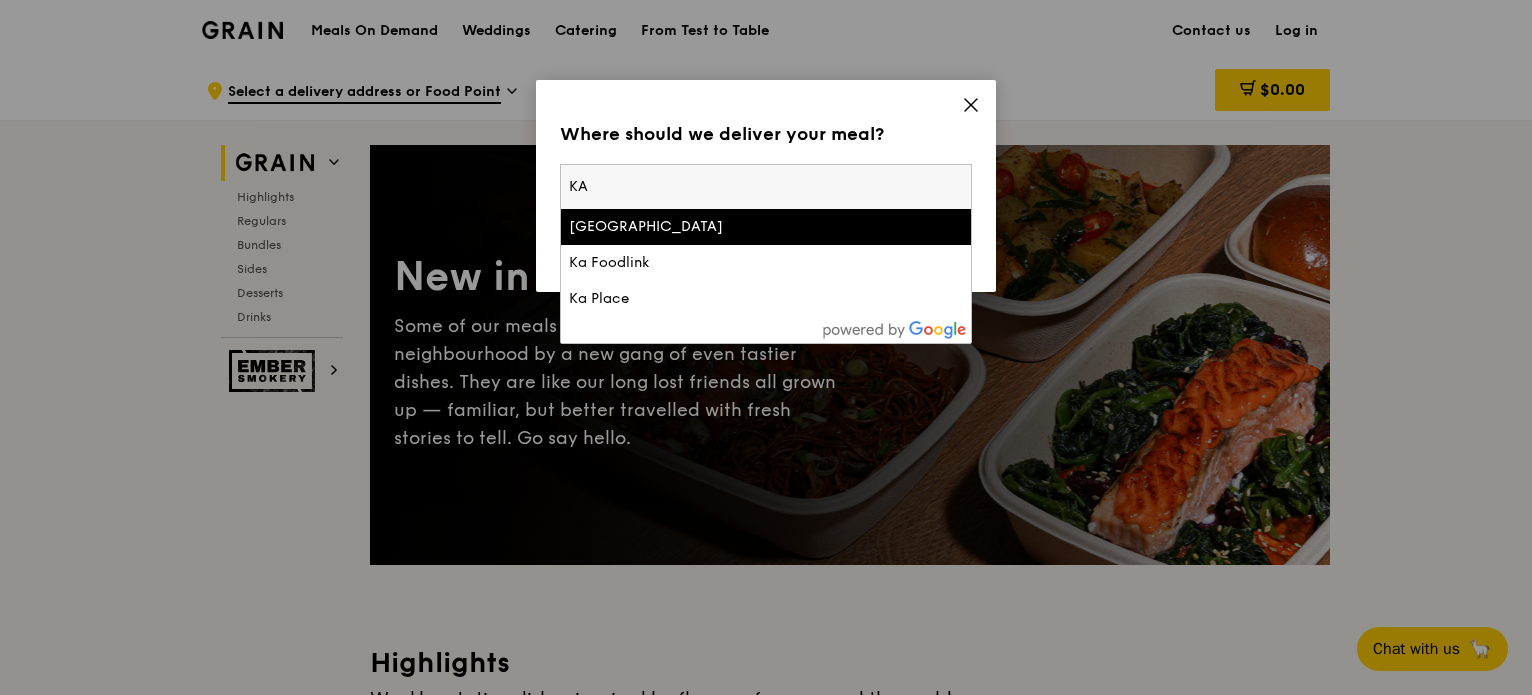 type on "K" 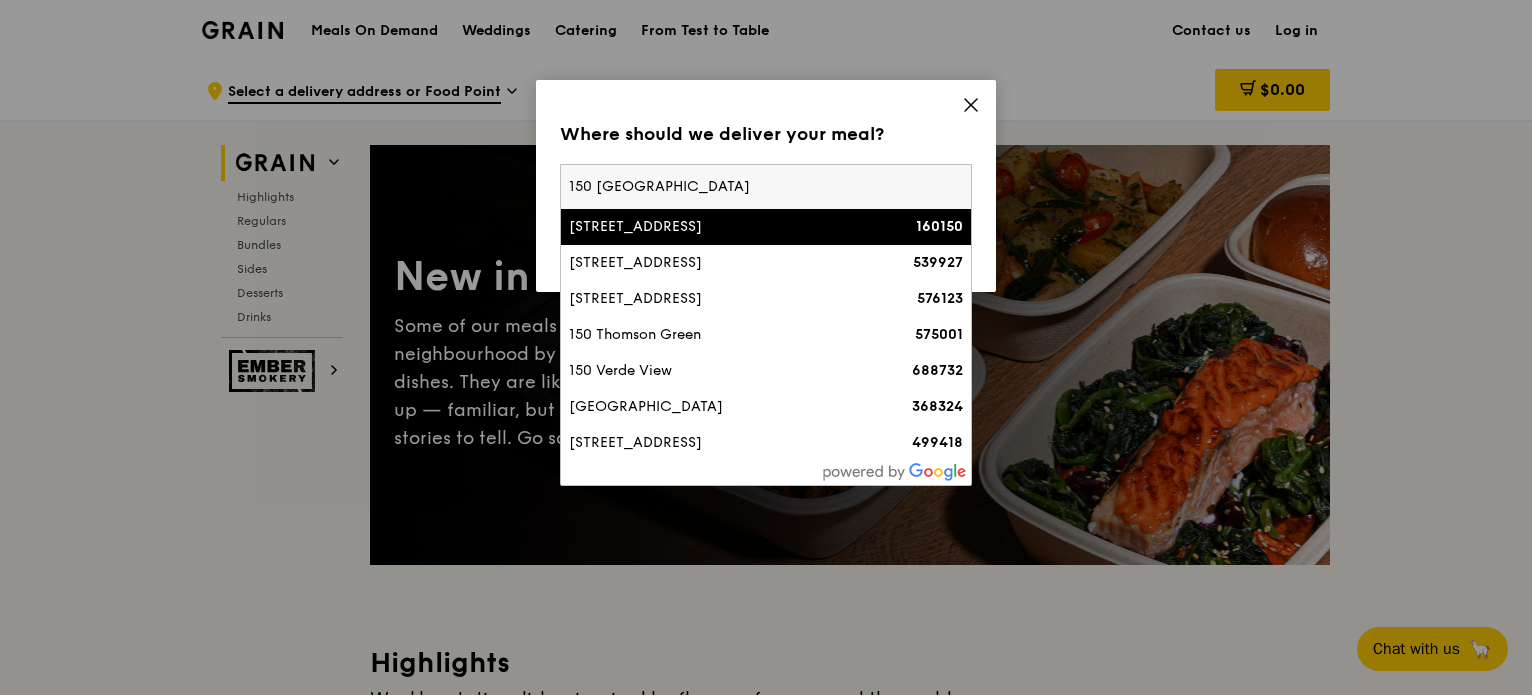 type on "150 [GEOGRAPHIC_DATA]" 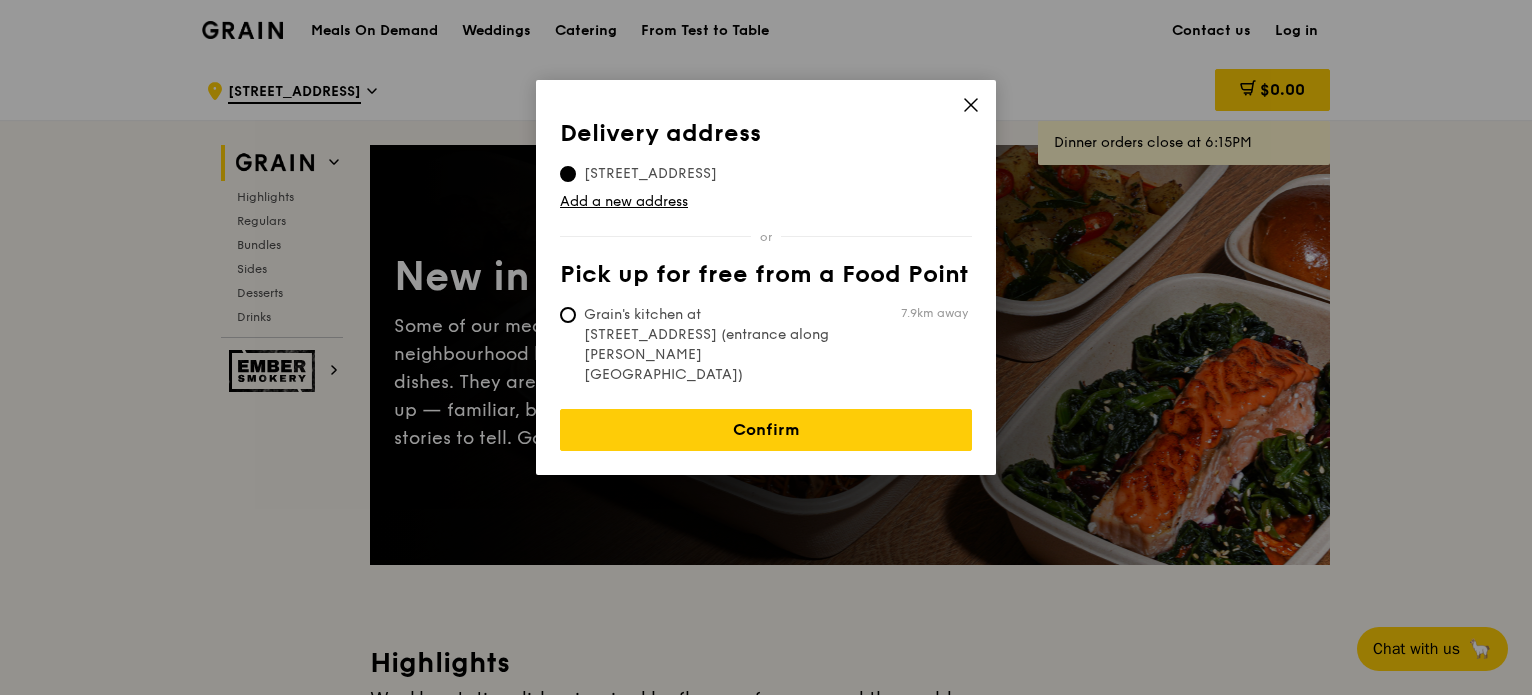 click on "Grain's kitchen at [STREET_ADDRESS] (entrance along [PERSON_NAME][GEOGRAPHIC_DATA])" at bounding box center [709, 345] 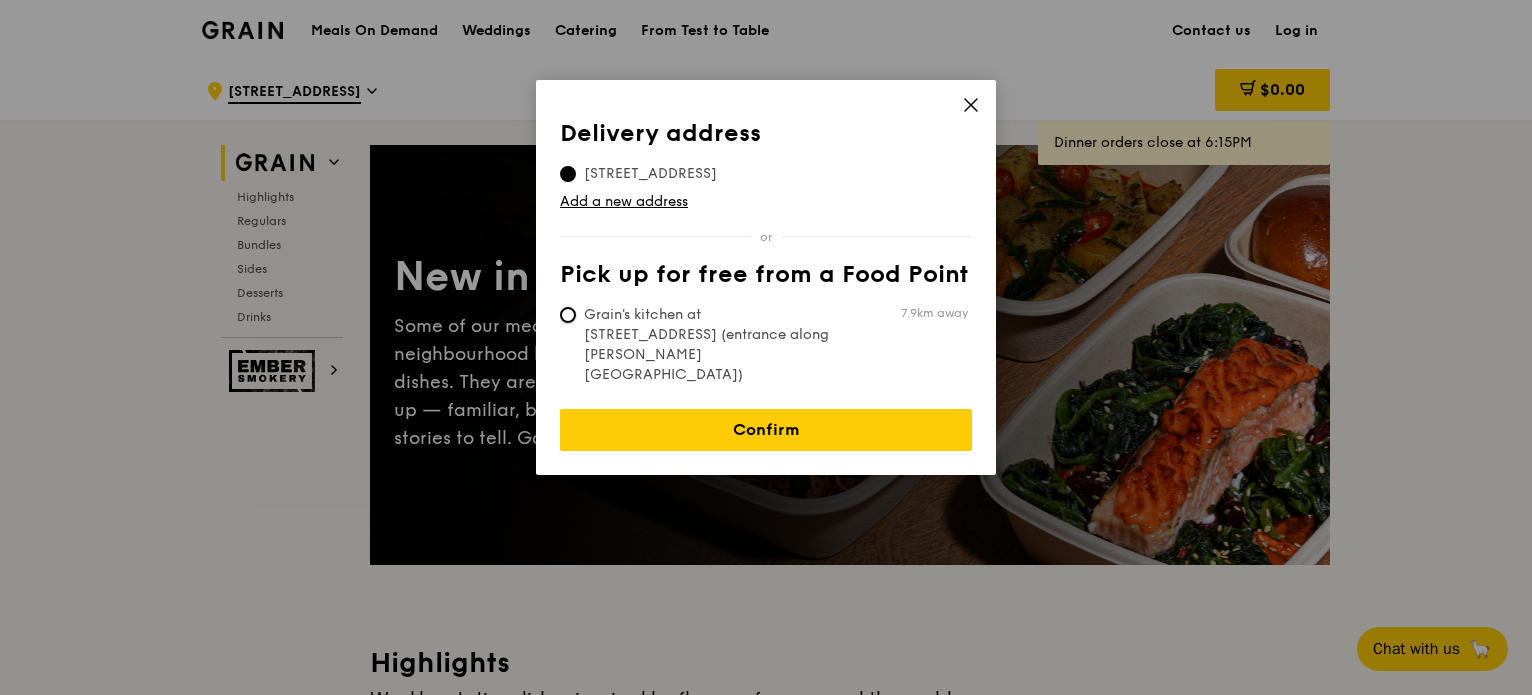 click on "Grain's kitchen at [STREET_ADDRESS] (entrance along [PERSON_NAME][GEOGRAPHIC_DATA])
7.9km away" at bounding box center (568, 315) 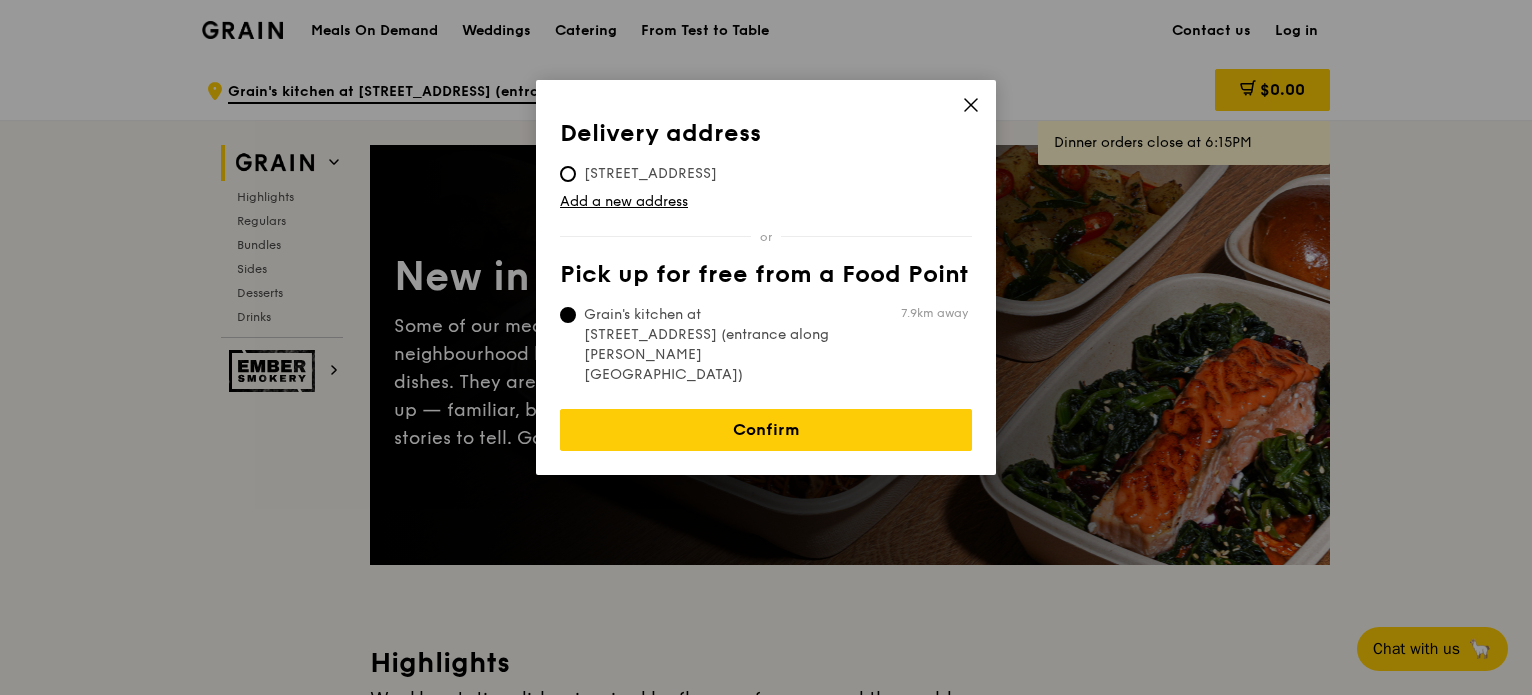 click 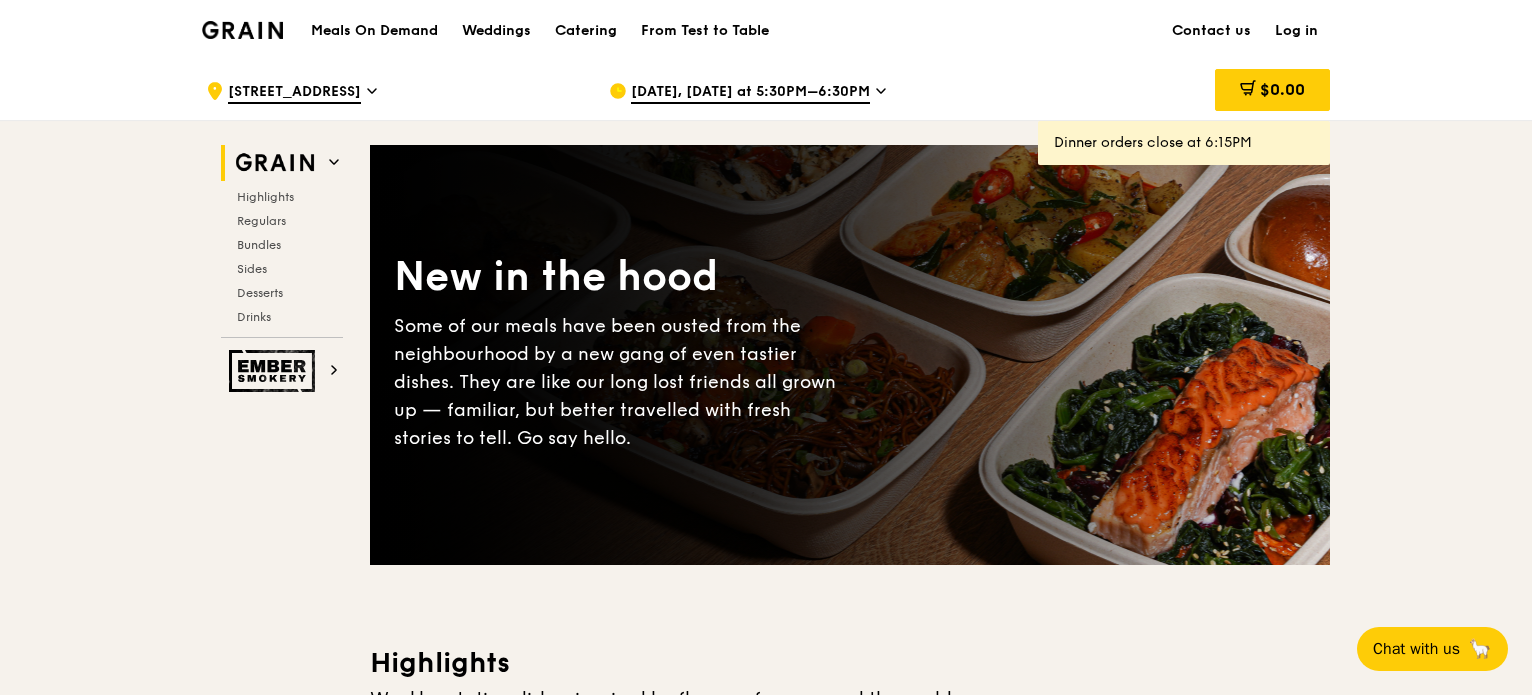 click on "[STREET_ADDRESS]" at bounding box center [294, 93] 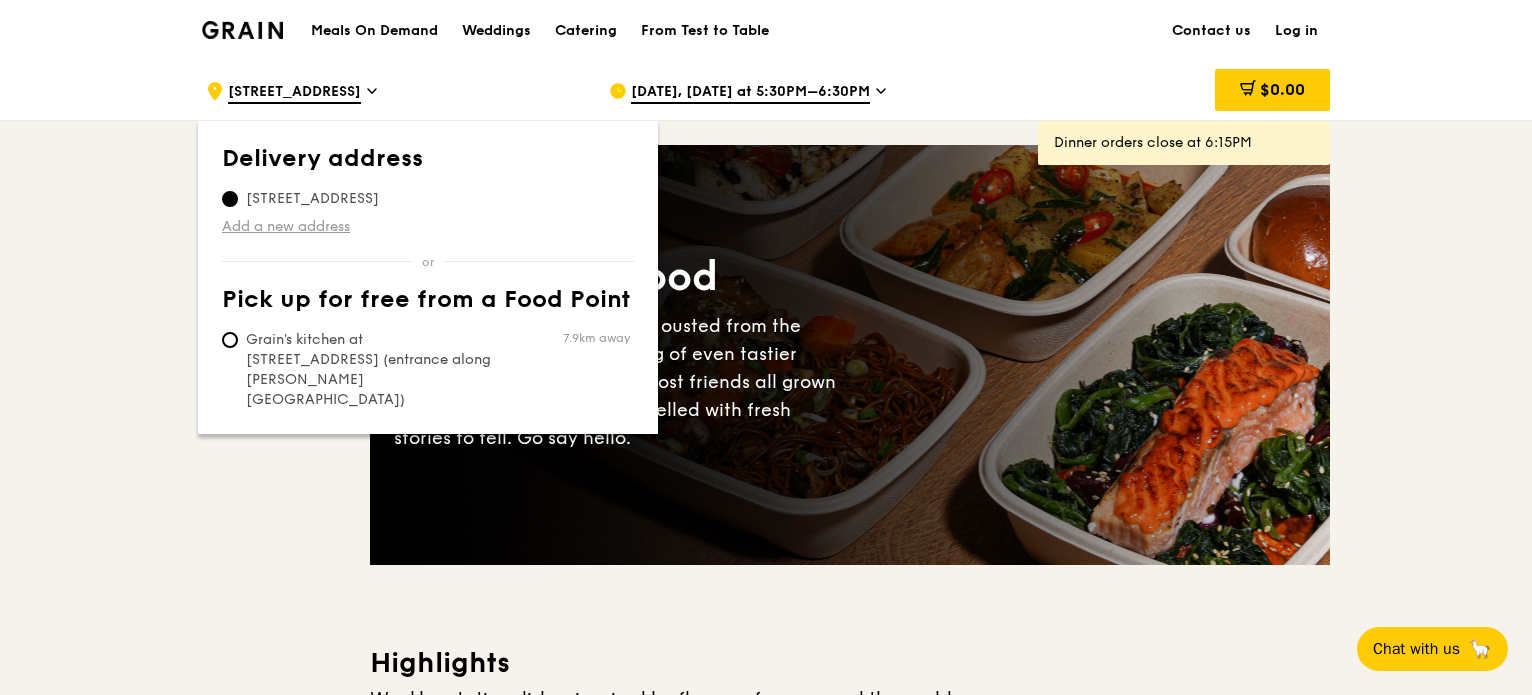 click on "Add a new address" at bounding box center (428, 227) 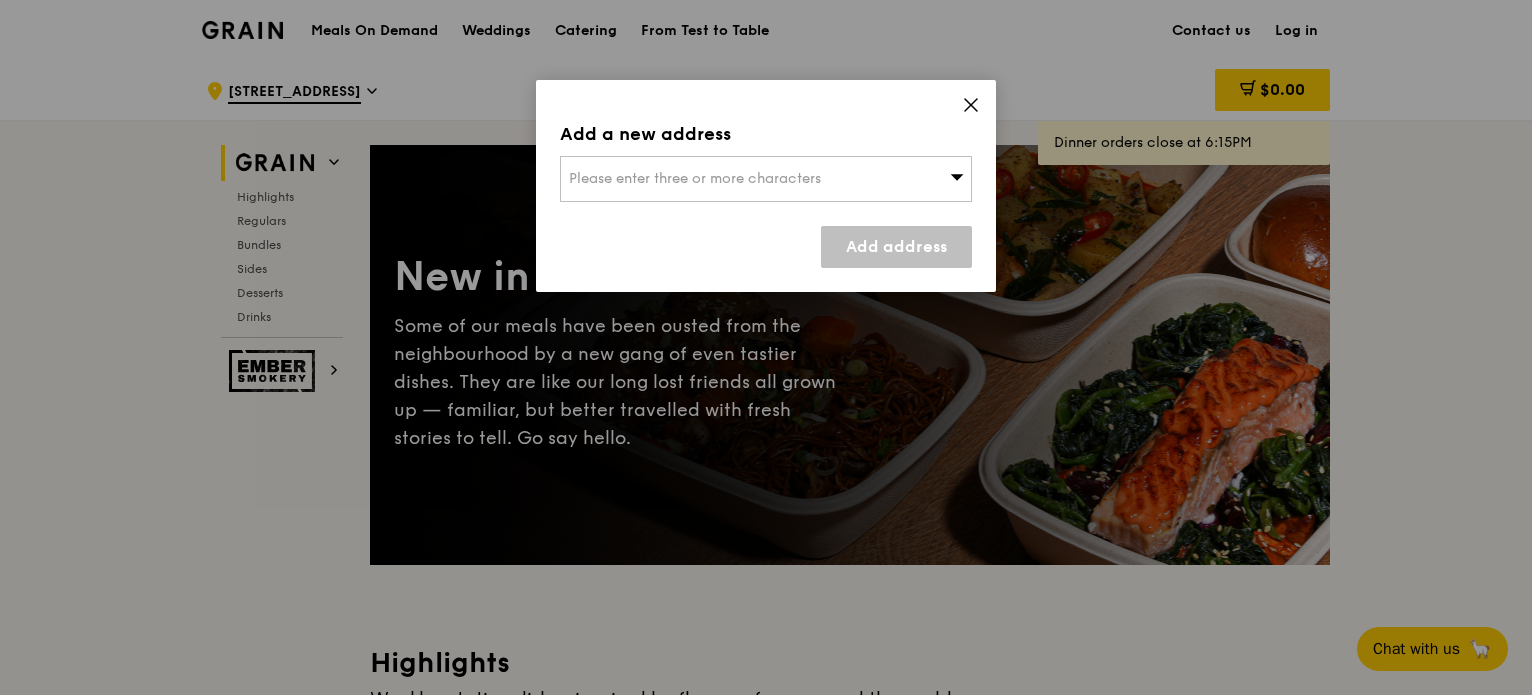 click on "Please enter three or more characters" at bounding box center (695, 178) 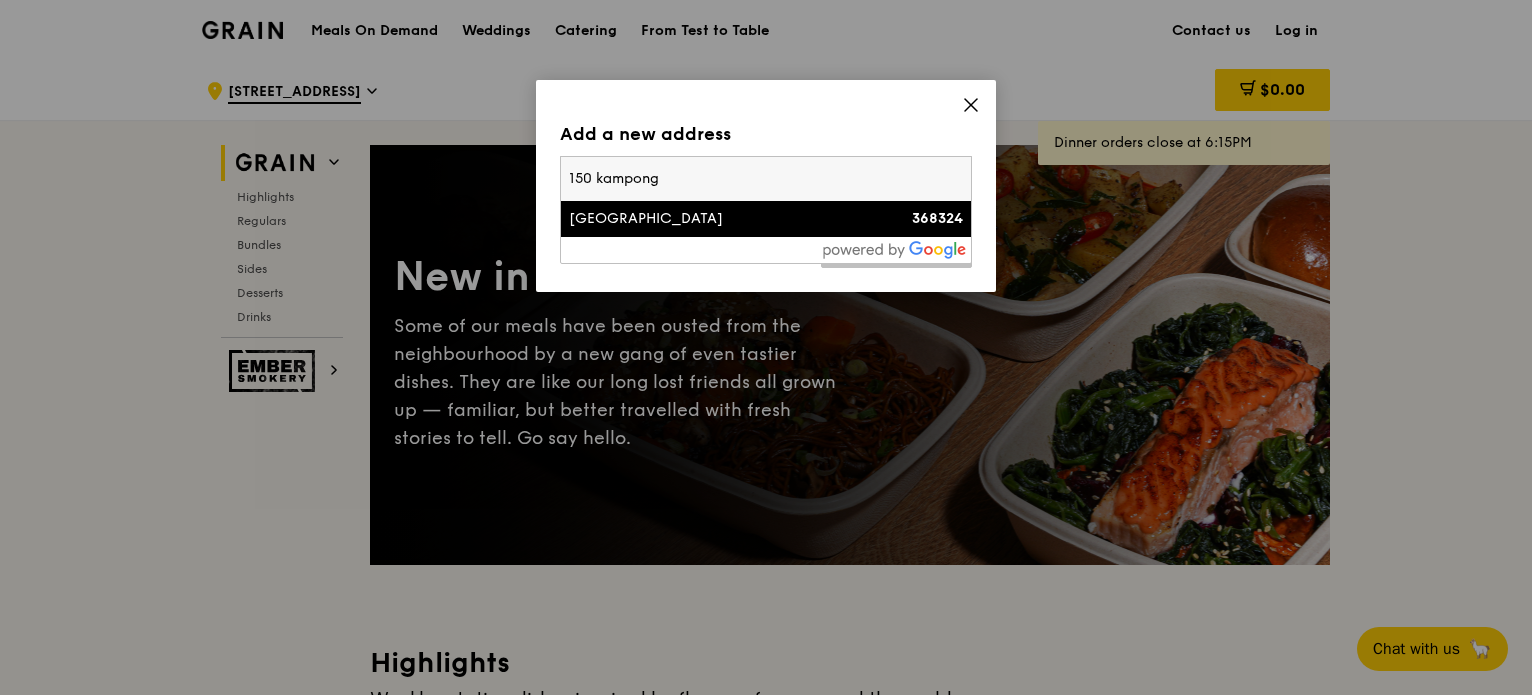type on "150 kampong" 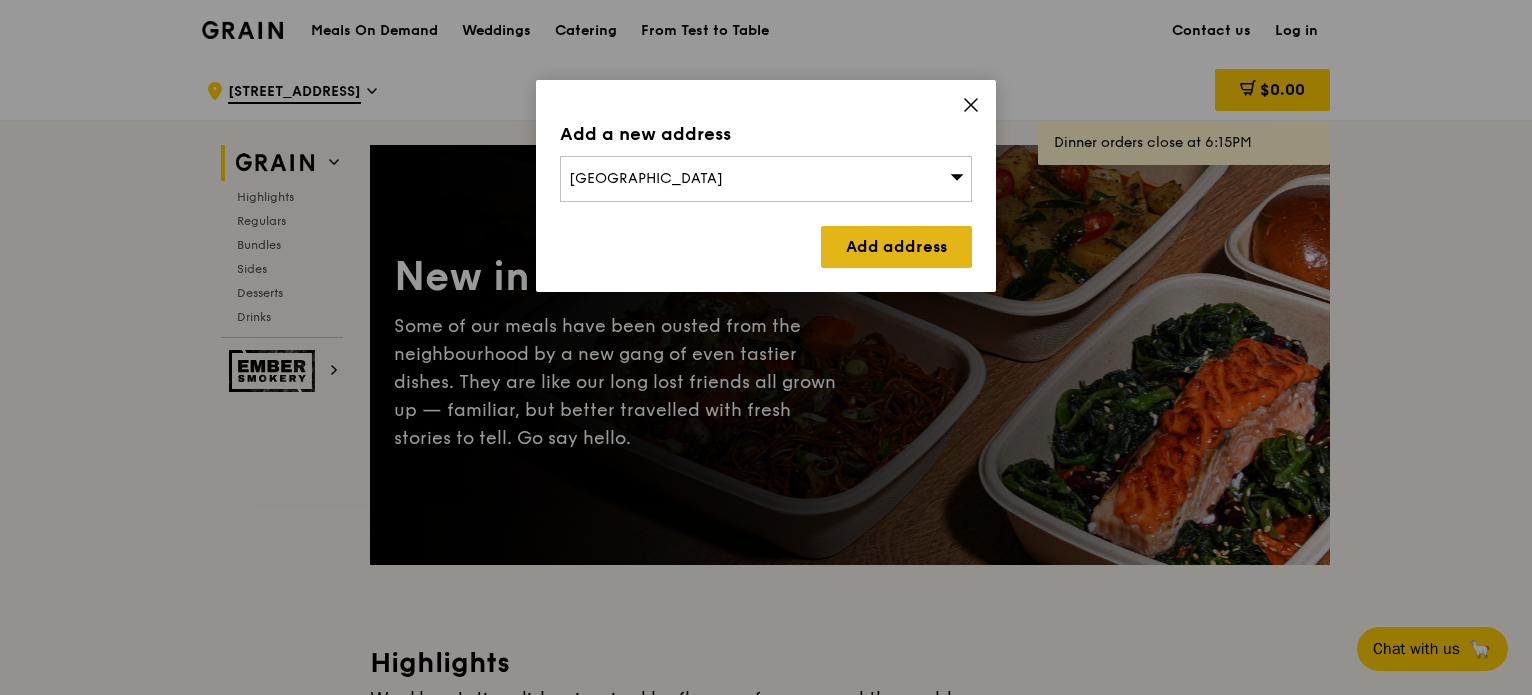 click on "Add address" at bounding box center [896, 247] 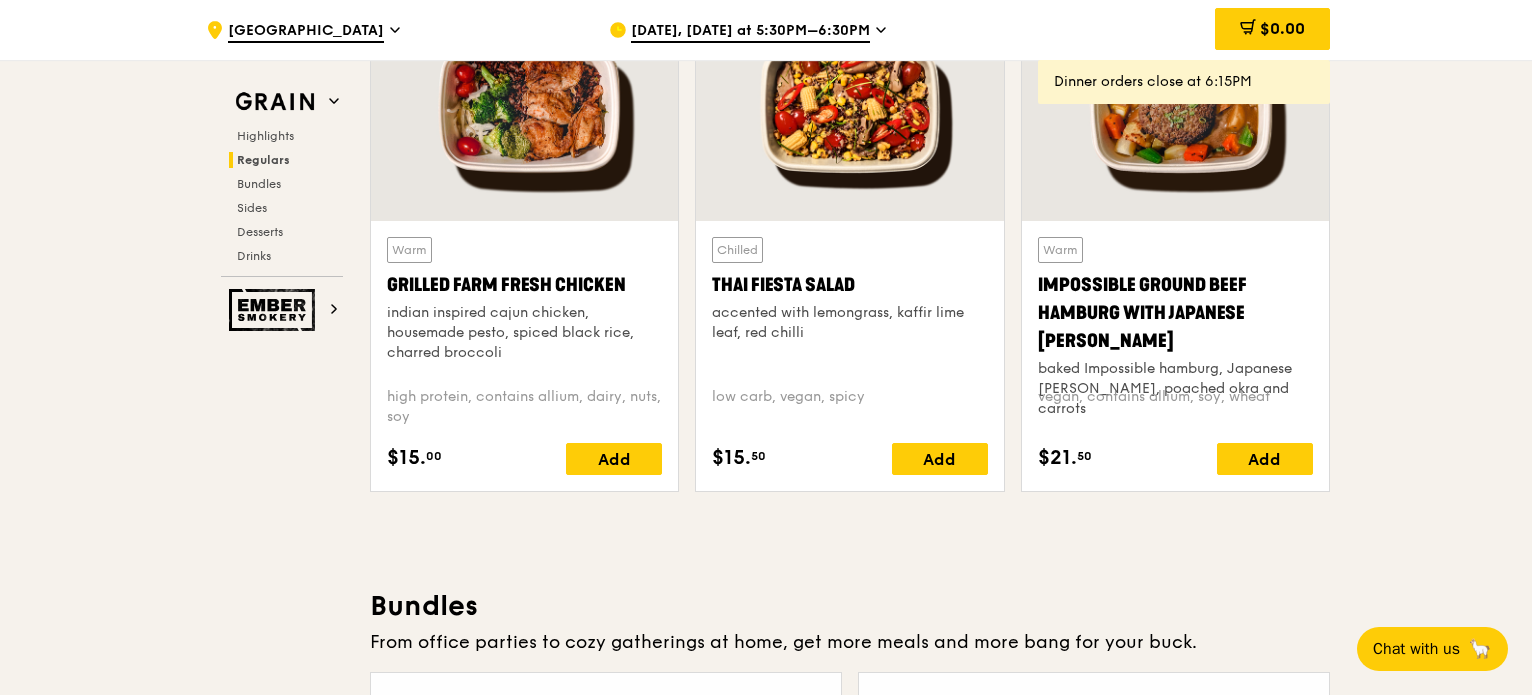 scroll, scrollTop: 2380, scrollLeft: 0, axis: vertical 